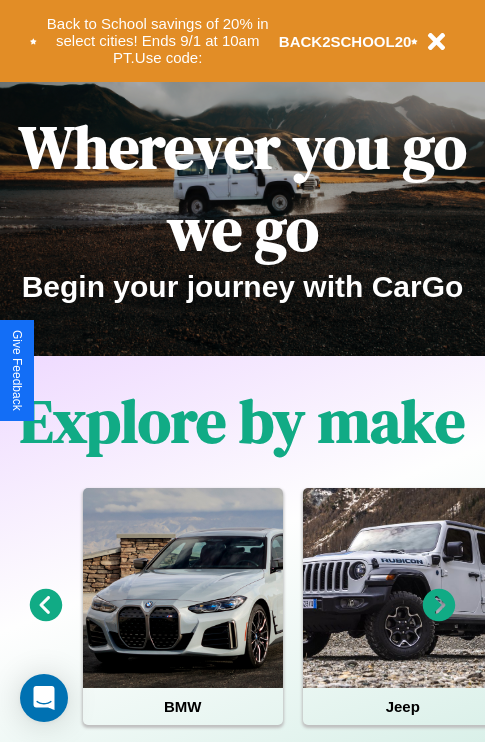 scroll, scrollTop: 0, scrollLeft: 0, axis: both 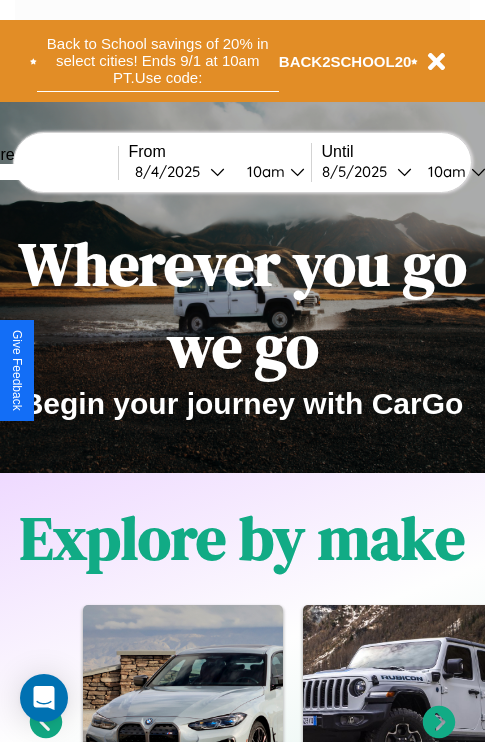click on "Back to School savings of 20% in select cities! Ends 9/1 at 10am PT.  Use code:" at bounding box center (158, 61) 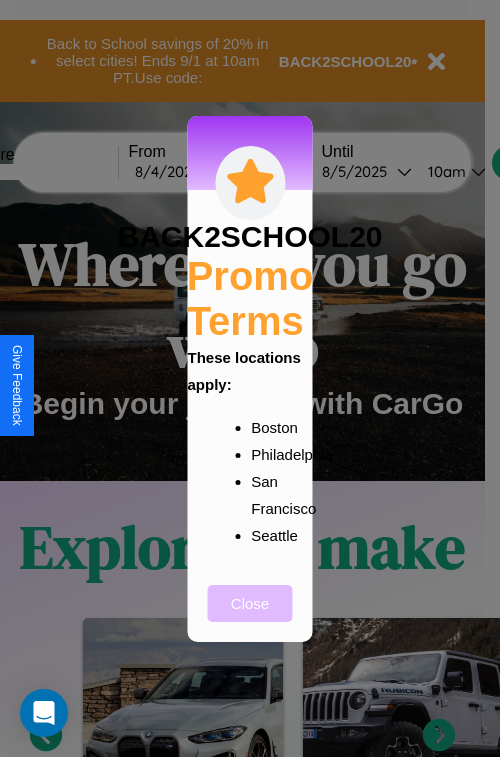 click on "Close" at bounding box center [250, 603] 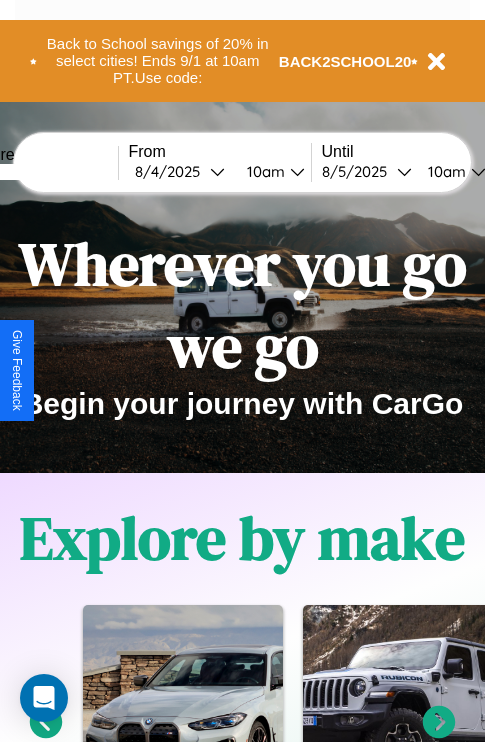 click at bounding box center (43, 172) 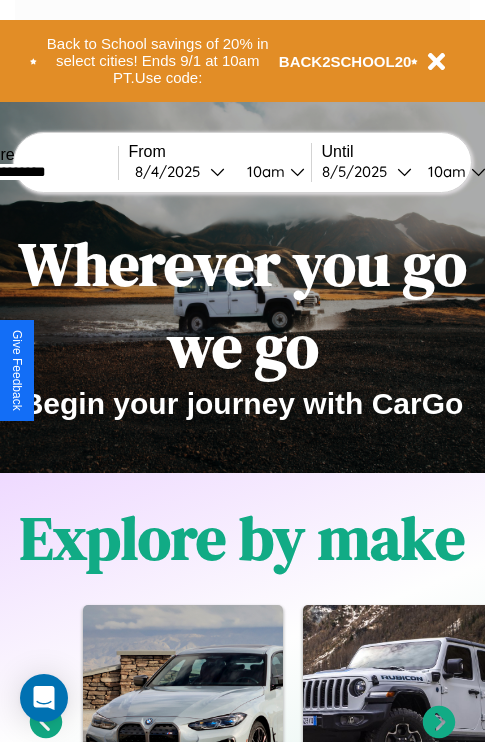 type on "**********" 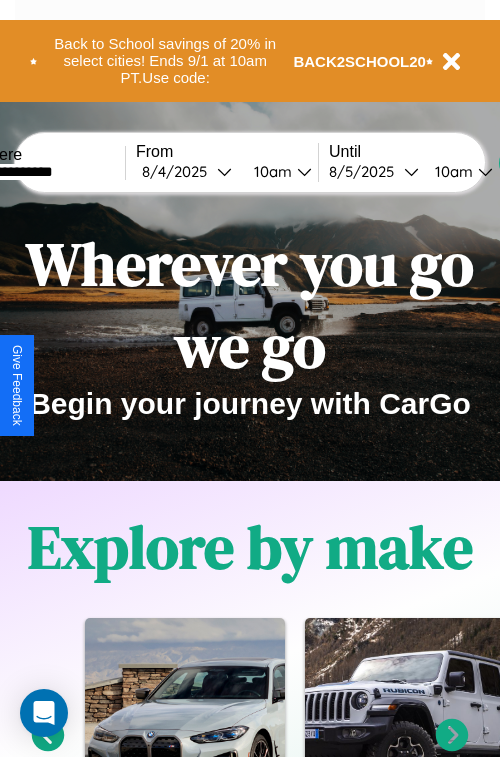 select on "*" 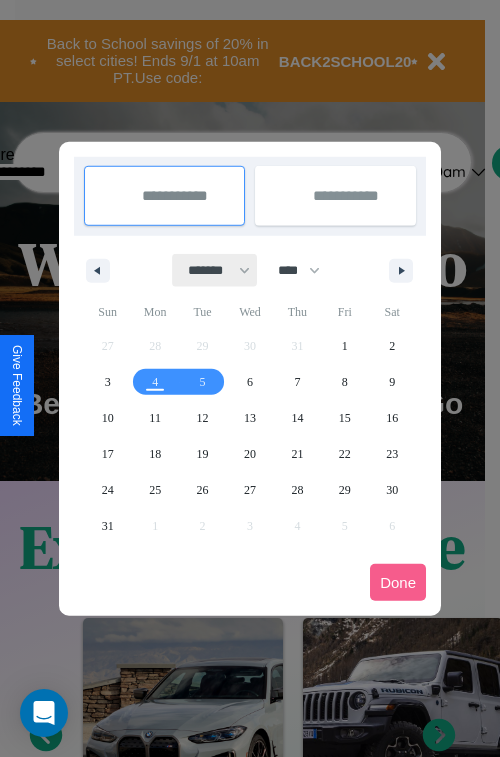 click on "******* ******** ***** ***** *** **** **** ****** ********* ******* ******** ********" at bounding box center (215, 270) 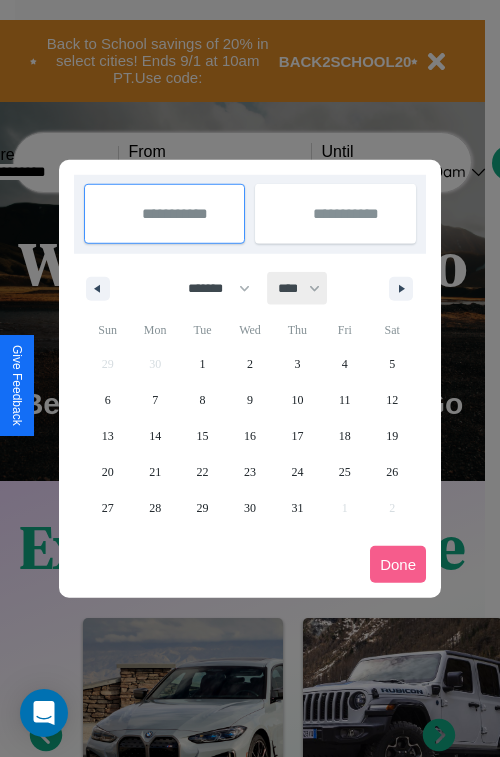 click on "**** **** **** **** **** **** **** **** **** **** **** **** **** **** **** **** **** **** **** **** **** **** **** **** **** **** **** **** **** **** **** **** **** **** **** **** **** **** **** **** **** **** **** **** **** **** **** **** **** **** **** **** **** **** **** **** **** **** **** **** **** **** **** **** **** **** **** **** **** **** **** **** **** **** **** **** **** **** **** **** **** **** **** **** **** **** **** **** **** **** **** **** **** **** **** **** **** **** **** **** **** **** **** **** **** **** **** **** **** **** **** **** **** **** **** **** **** **** **** **** ****" at bounding box center (298, 288) 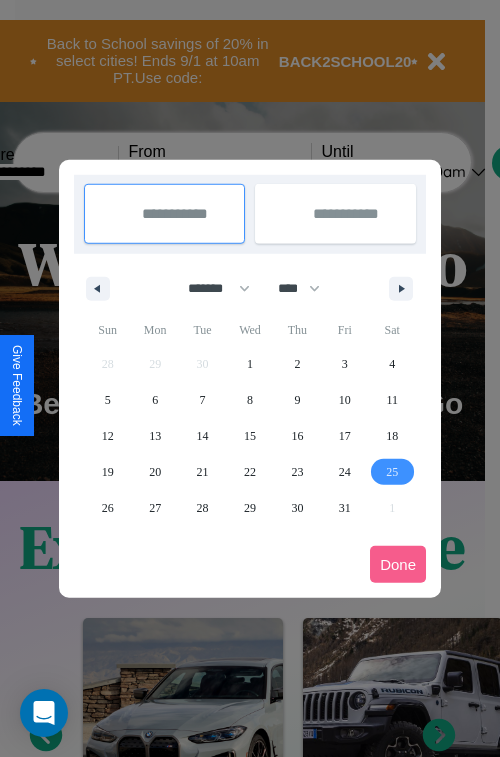 click on "25" at bounding box center [392, 472] 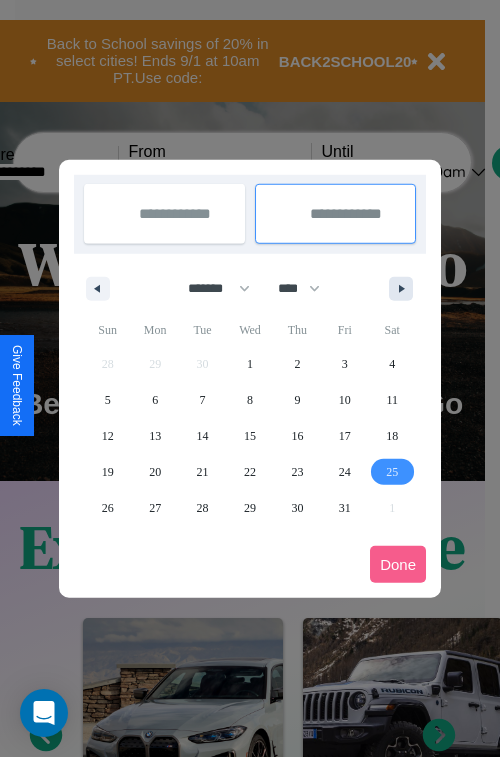 click at bounding box center [405, 289] 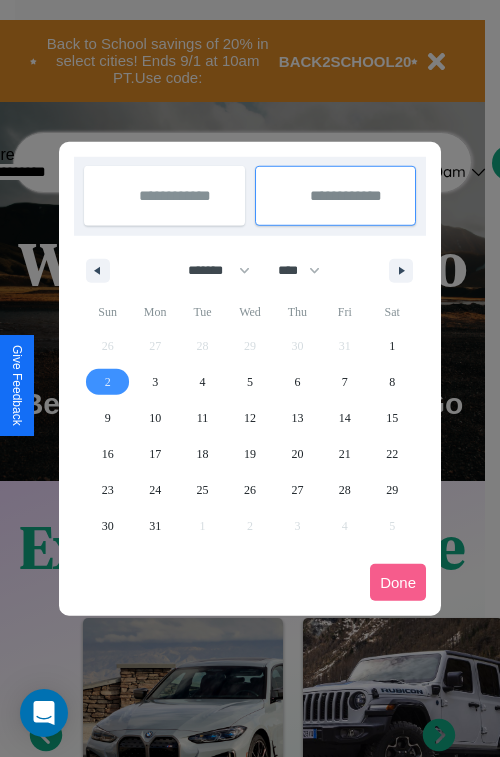click on "2" at bounding box center (108, 382) 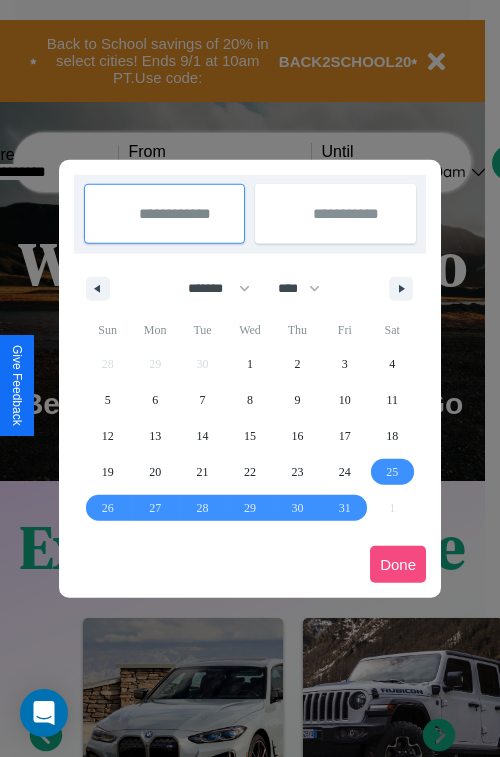 click on "Done" at bounding box center [398, 564] 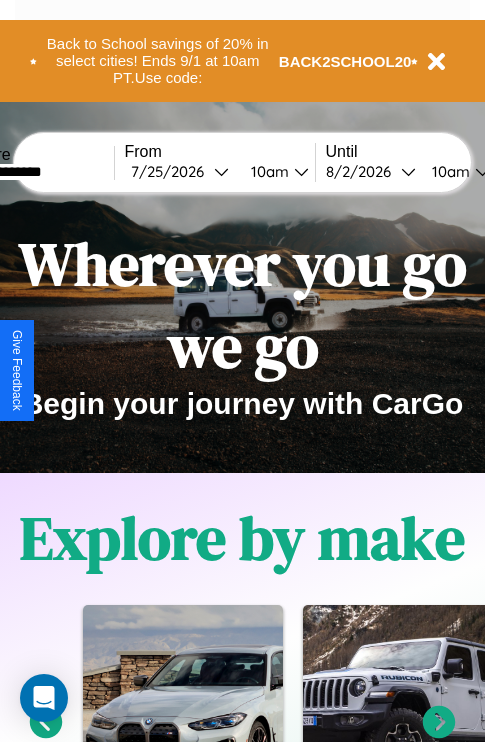 click on "10am" at bounding box center (267, 171) 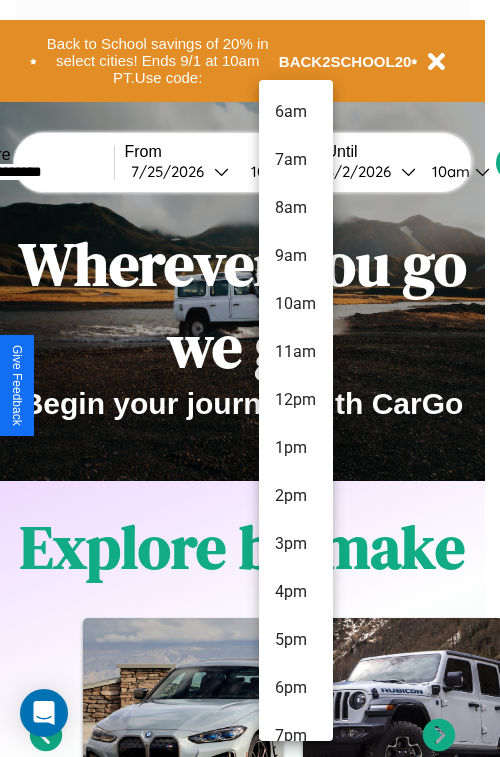 click on "10am" at bounding box center [296, 304] 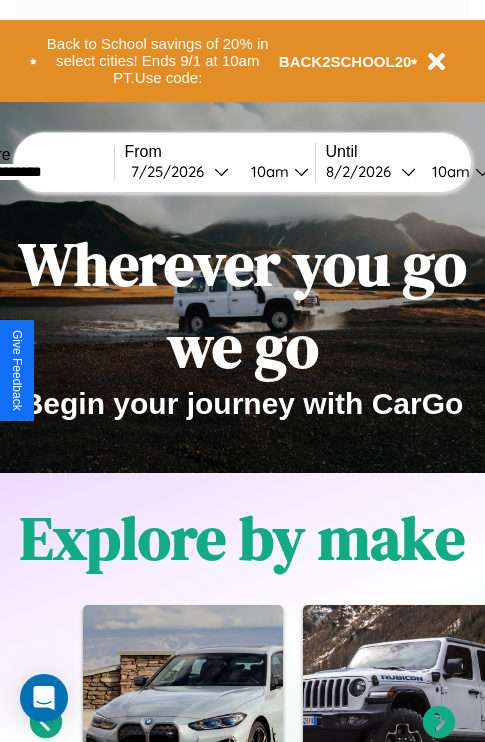 click on "10am" at bounding box center (448, 171) 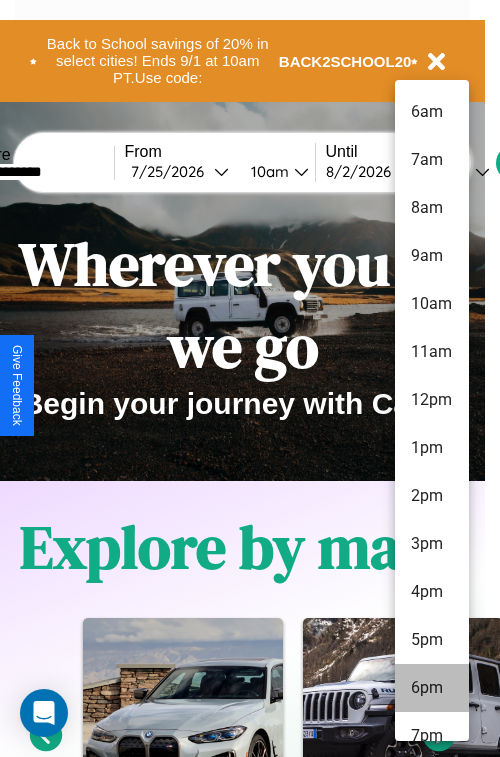 click on "6pm" at bounding box center (432, 688) 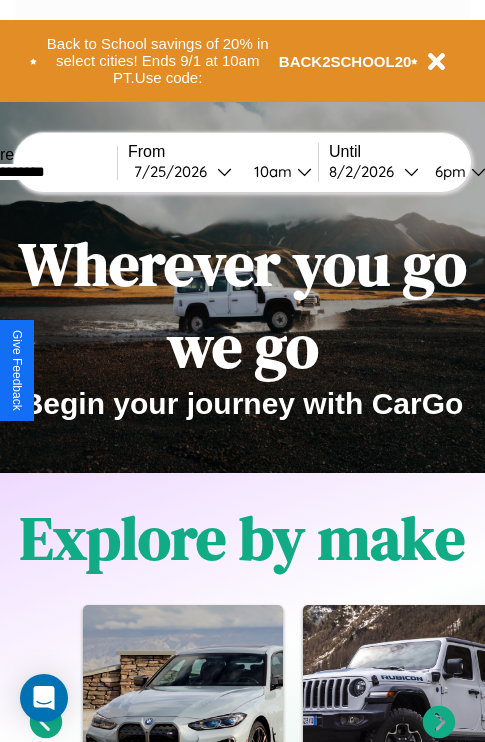 scroll, scrollTop: 0, scrollLeft: 69, axis: horizontal 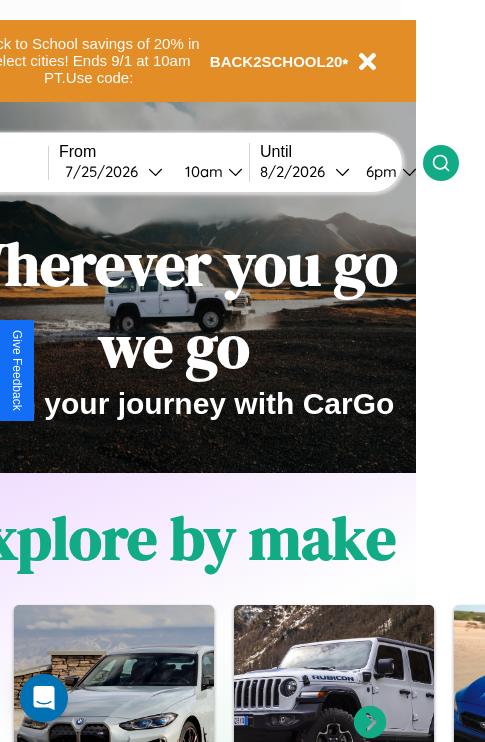 click 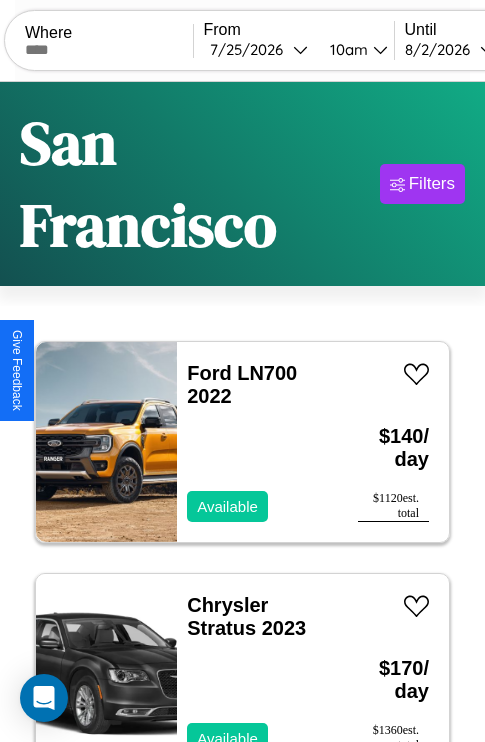scroll, scrollTop: 74, scrollLeft: 0, axis: vertical 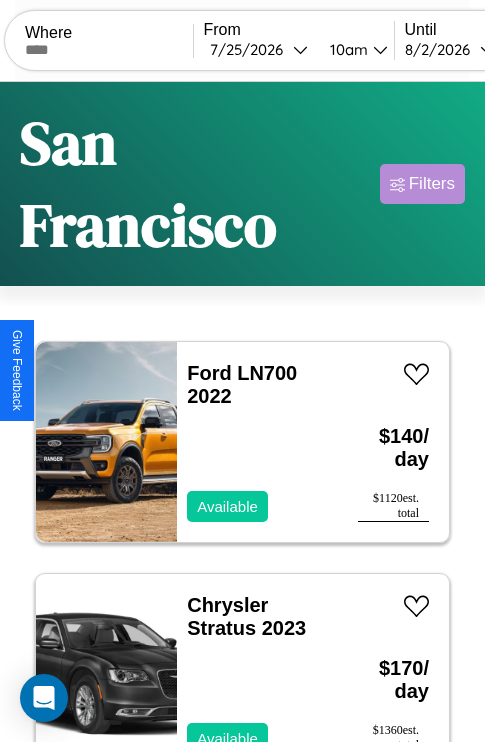 click on "Filters" at bounding box center [432, 184] 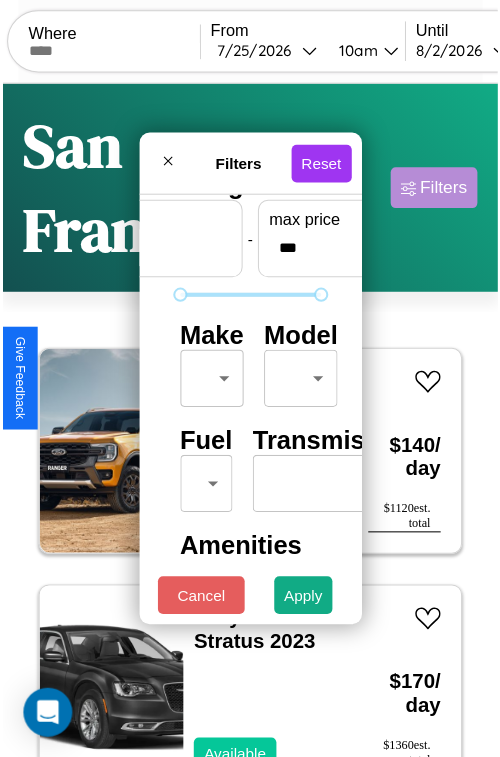 scroll, scrollTop: 59, scrollLeft: 0, axis: vertical 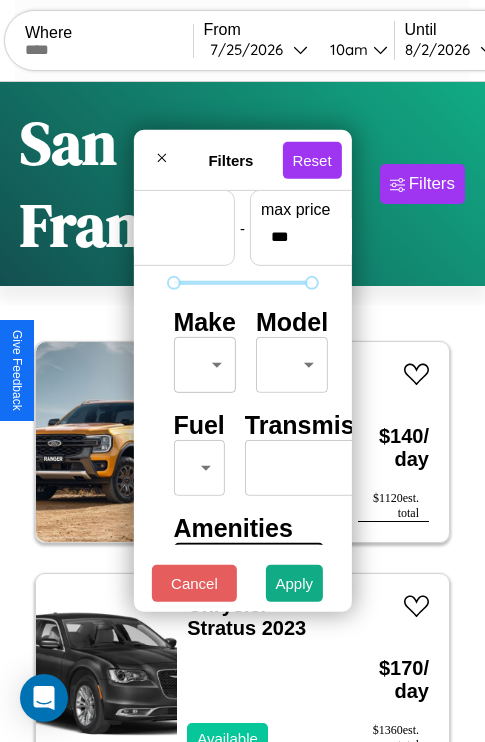 click on "CarGo Where From [DATE] [TIME] Until [DATE] [TIME] Become a Host Login Sign Up [CITY] Filters 115  cars in this area These cars can be picked up in this city. Ford   LN700   2022 Available $ 140  / day $ 1120  est. total Chrysler   Stratus   2023 Available $ 170  / day $ 1360  est. total Audi   A4 allroad   2019 Available $ 70  / day $ 560  est. total Alfa Romeo   Giulia [PHONE]   2023 Available $ 160  / day $ 1280  est. total Maserati   Grecale   2021 Available $ 160  / day $ 1280  est. total Infiniti   FX37   2019 Available $ 70  / day $ 560  est. total Aston Martin   DBS   2022 Available $ 100  / day $ 800  est. total Infiniti   Q50   2024 Available $ 170  / day $ 1360  est. total Jeep   Liberty   2016 Available $ 110  / day $ 880  est. total Jaguar   XJ6   2021 Unavailable $ 70  / day $ 560  est. total Chevrolet   Matiz   2016 Available $ 140  / day $ 1120  est. total Mercedes   CL-Class   2014 Unavailable $ 30  / day $ 240  est. total Maserati   TC   2017 Available $ 80  / day $ 640 Bentley" at bounding box center (242, 453) 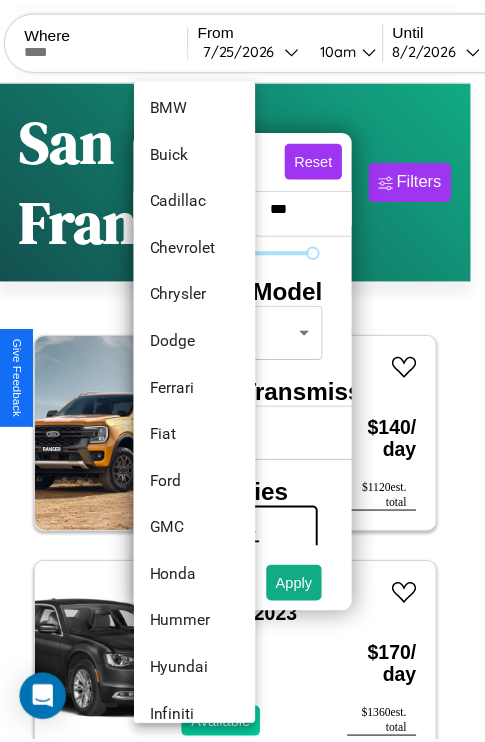 scroll, scrollTop: 326, scrollLeft: 0, axis: vertical 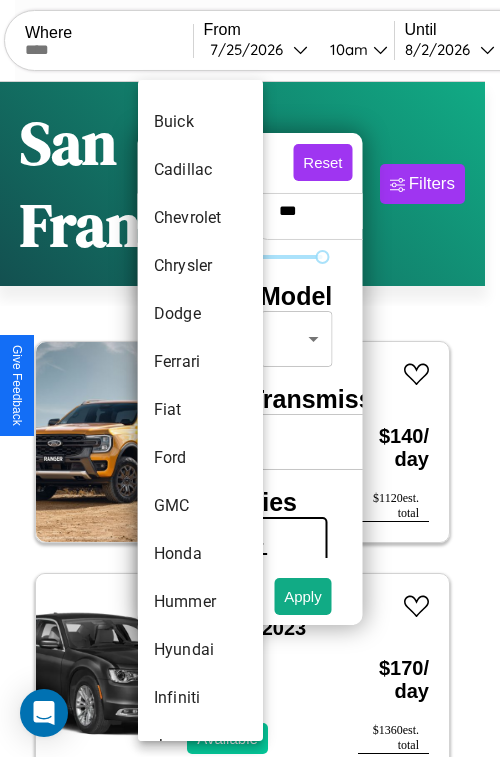 click on "Fiat" at bounding box center (200, 410) 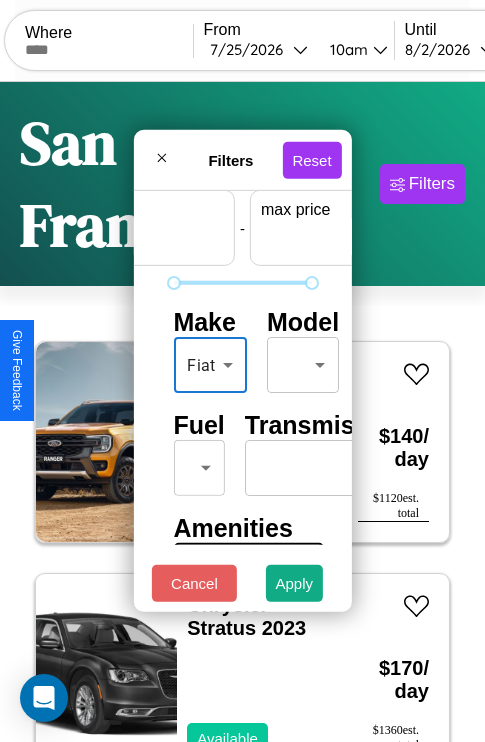 scroll, scrollTop: 59, scrollLeft: 124, axis: both 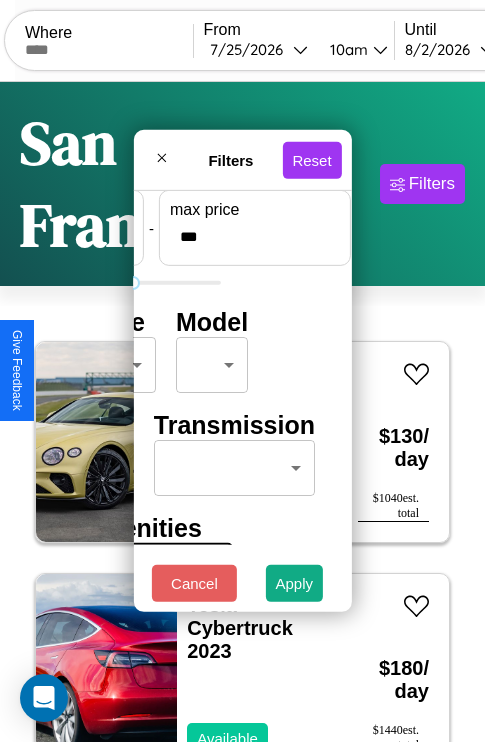 type on "***" 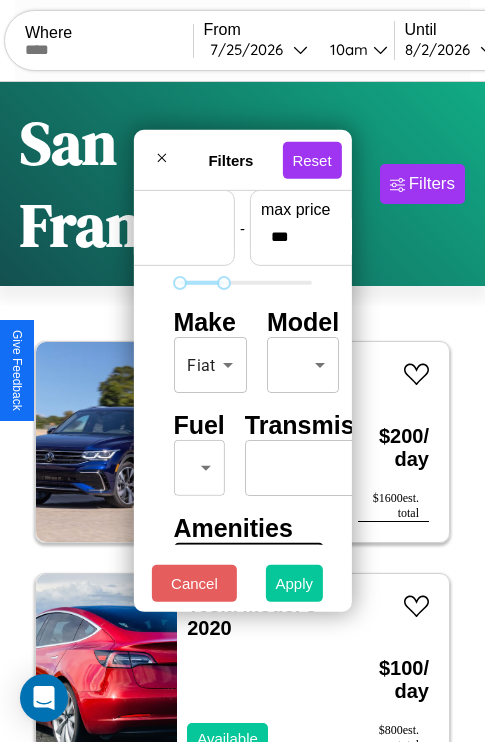 type on "**" 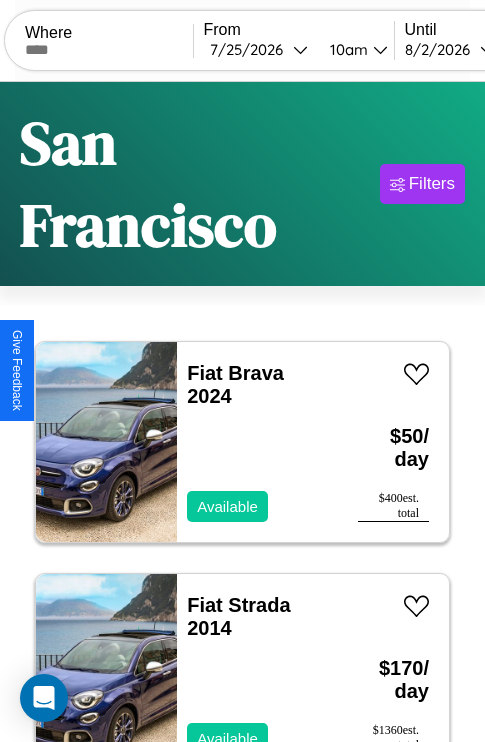 scroll, scrollTop: 177, scrollLeft: 0, axis: vertical 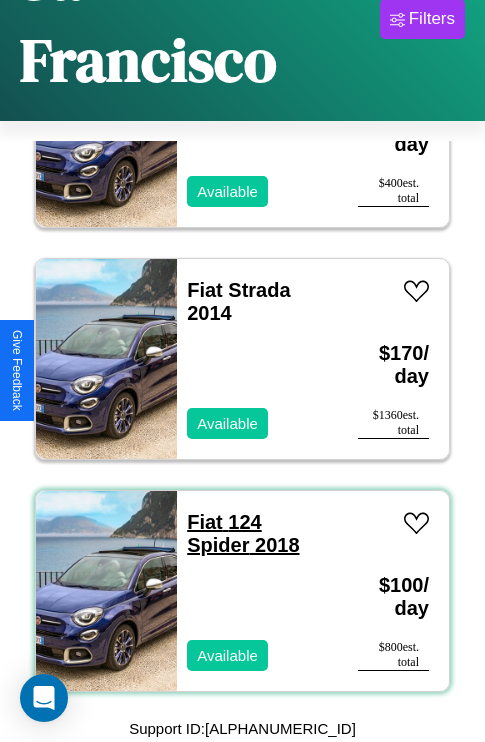 click on "Fiat   124 Spider   2018" at bounding box center [243, 533] 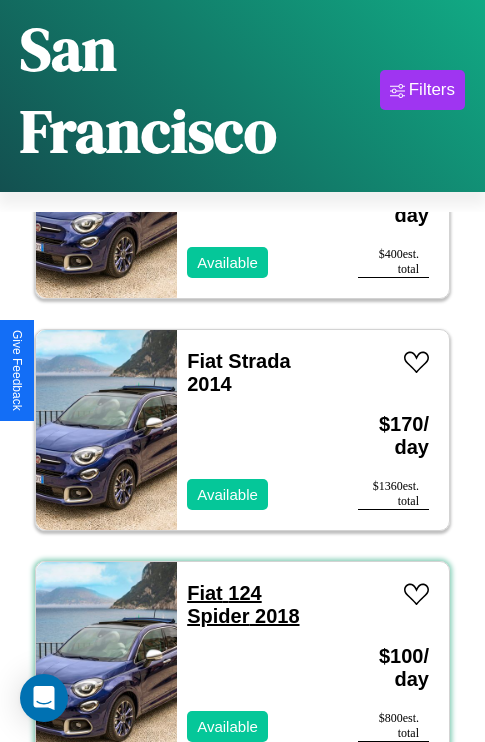 scroll, scrollTop: 57, scrollLeft: 0, axis: vertical 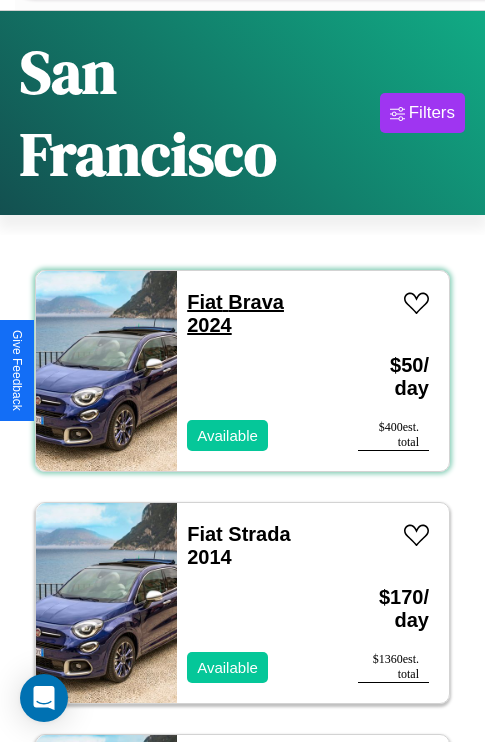 click on "Fiat   Brava   2024" at bounding box center [235, 313] 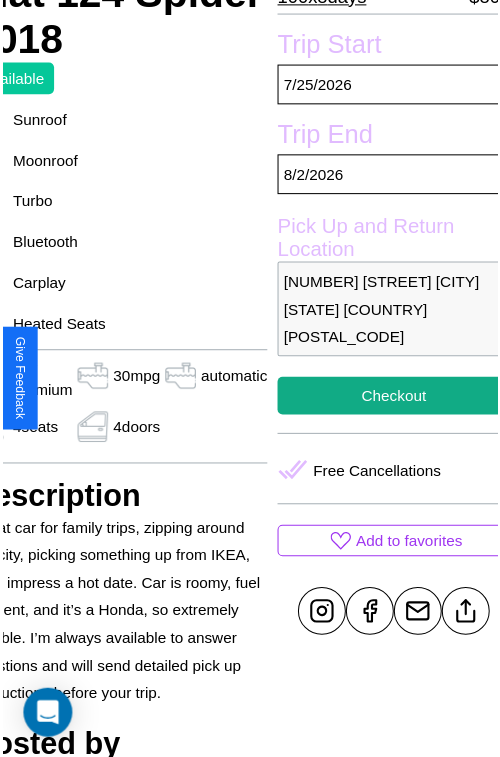 scroll, scrollTop: 526, scrollLeft: 107, axis: both 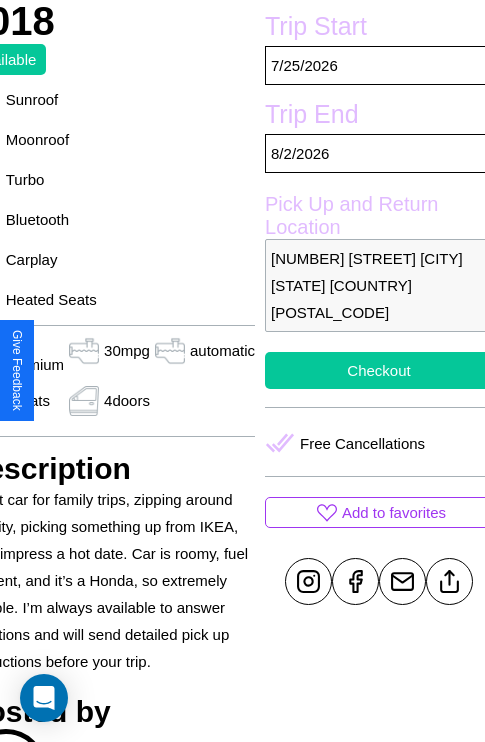 click on "Checkout" at bounding box center (379, 370) 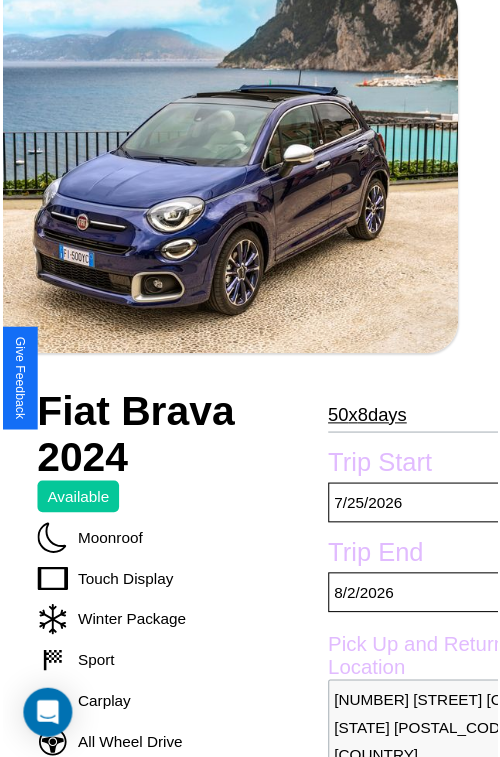 scroll, scrollTop: 221, scrollLeft: 88, axis: both 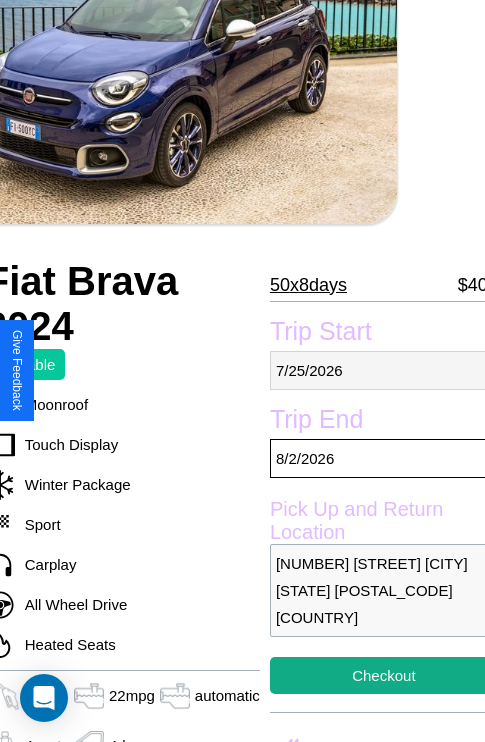 click on "7 / 25 / 2026" at bounding box center [384, 370] 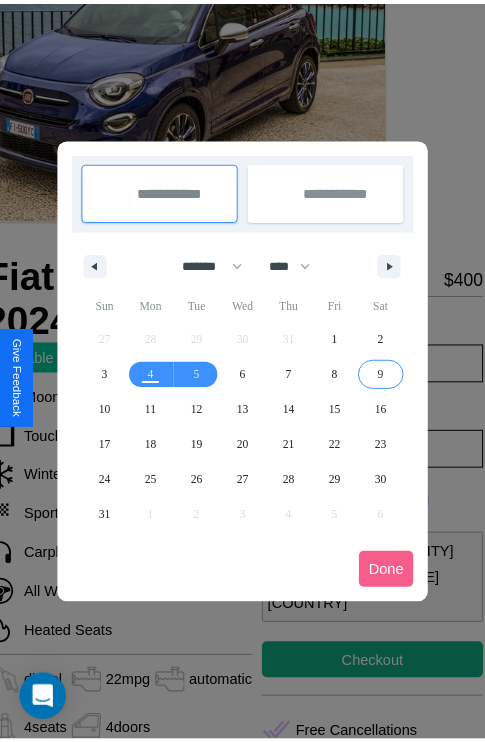 scroll, scrollTop: 0, scrollLeft: 88, axis: horizontal 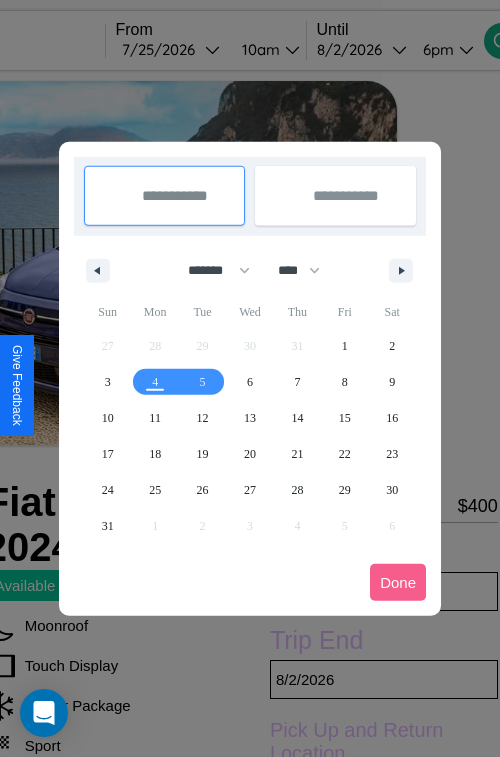click at bounding box center [250, 378] 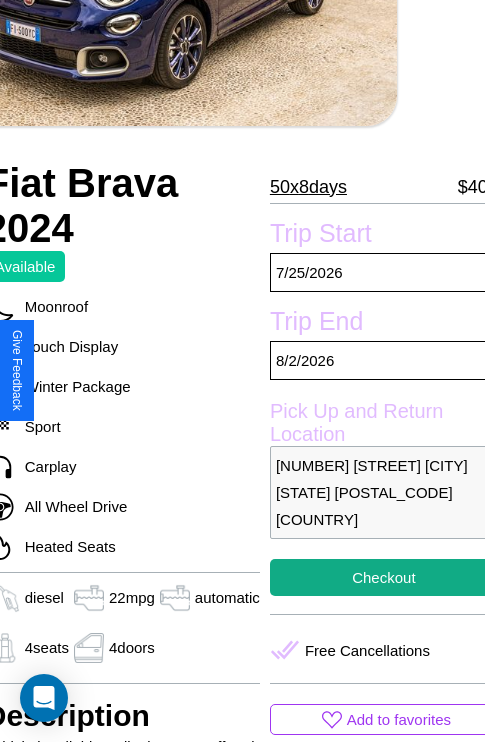 scroll, scrollTop: 499, scrollLeft: 88, axis: both 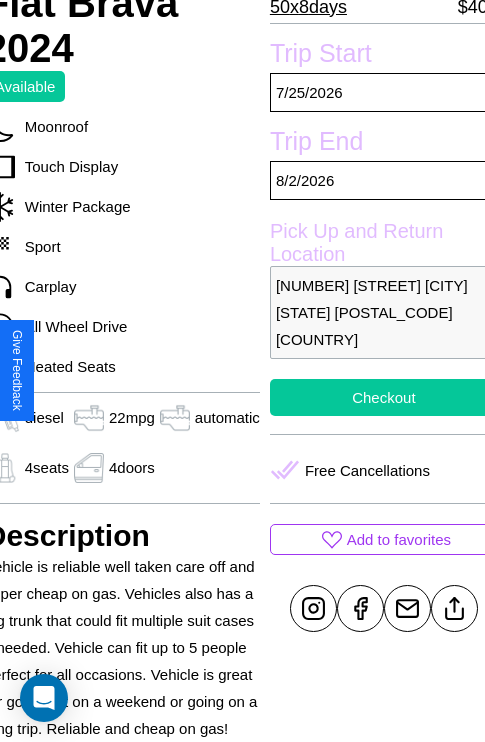 click on "Checkout" at bounding box center (384, 397) 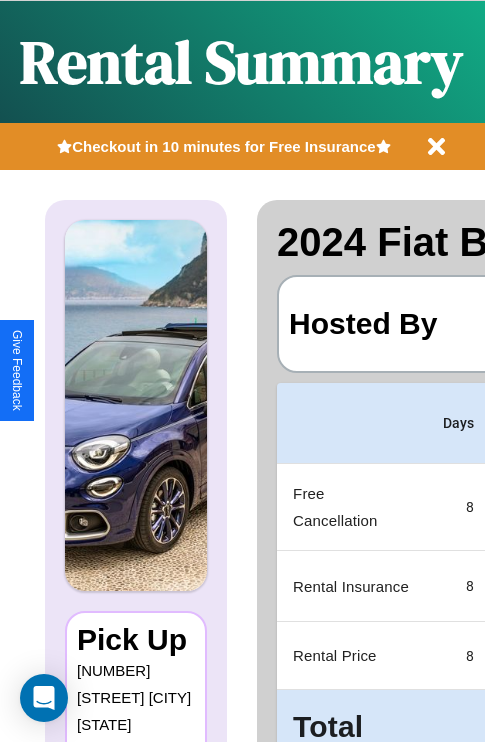 scroll, scrollTop: 0, scrollLeft: 378, axis: horizontal 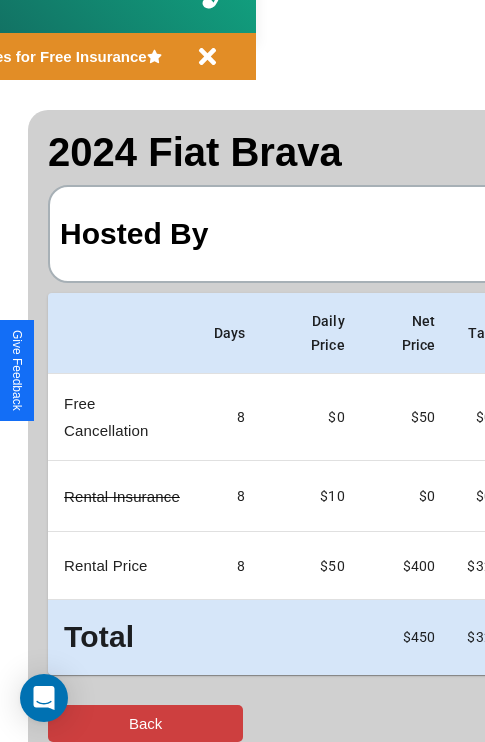 click on "Back" at bounding box center [145, 723] 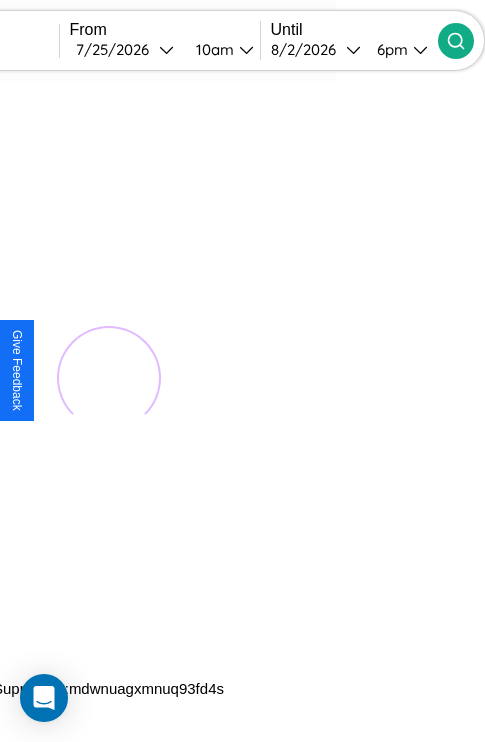 scroll, scrollTop: 0, scrollLeft: 0, axis: both 